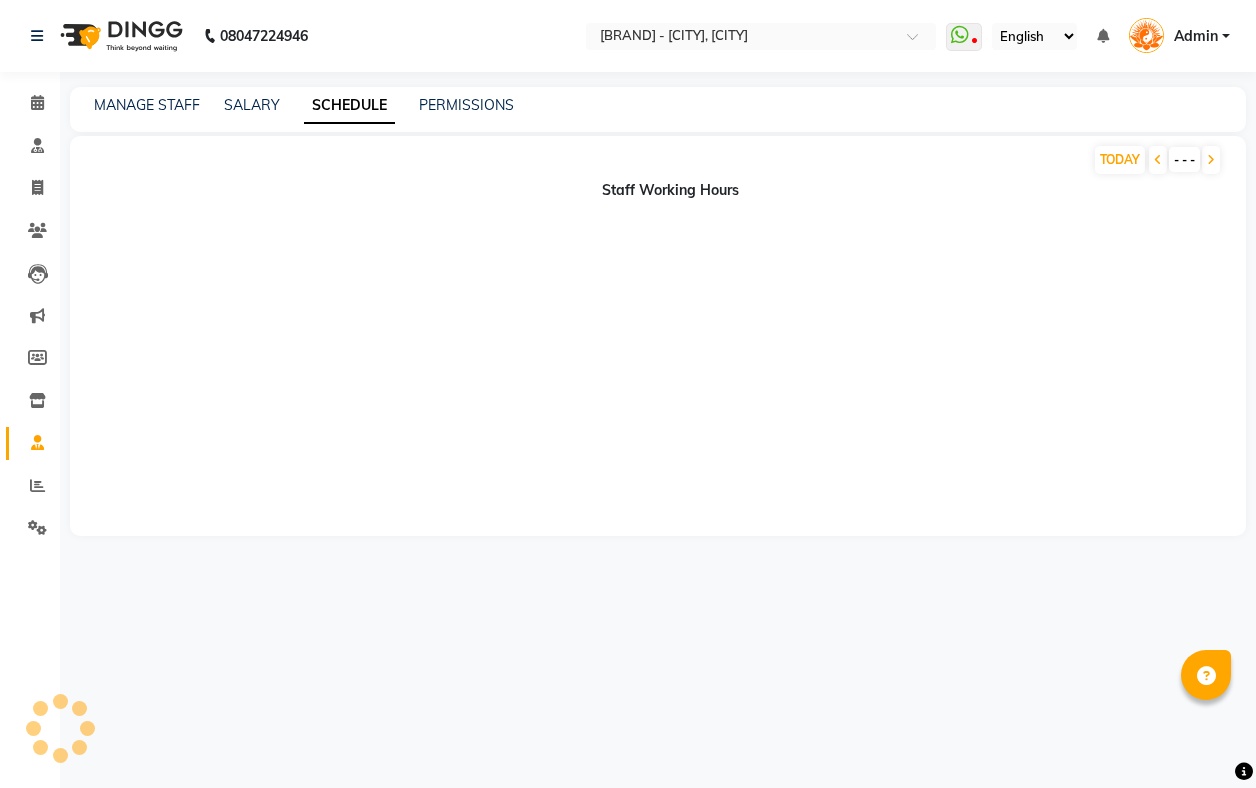 scroll, scrollTop: 0, scrollLeft: 0, axis: both 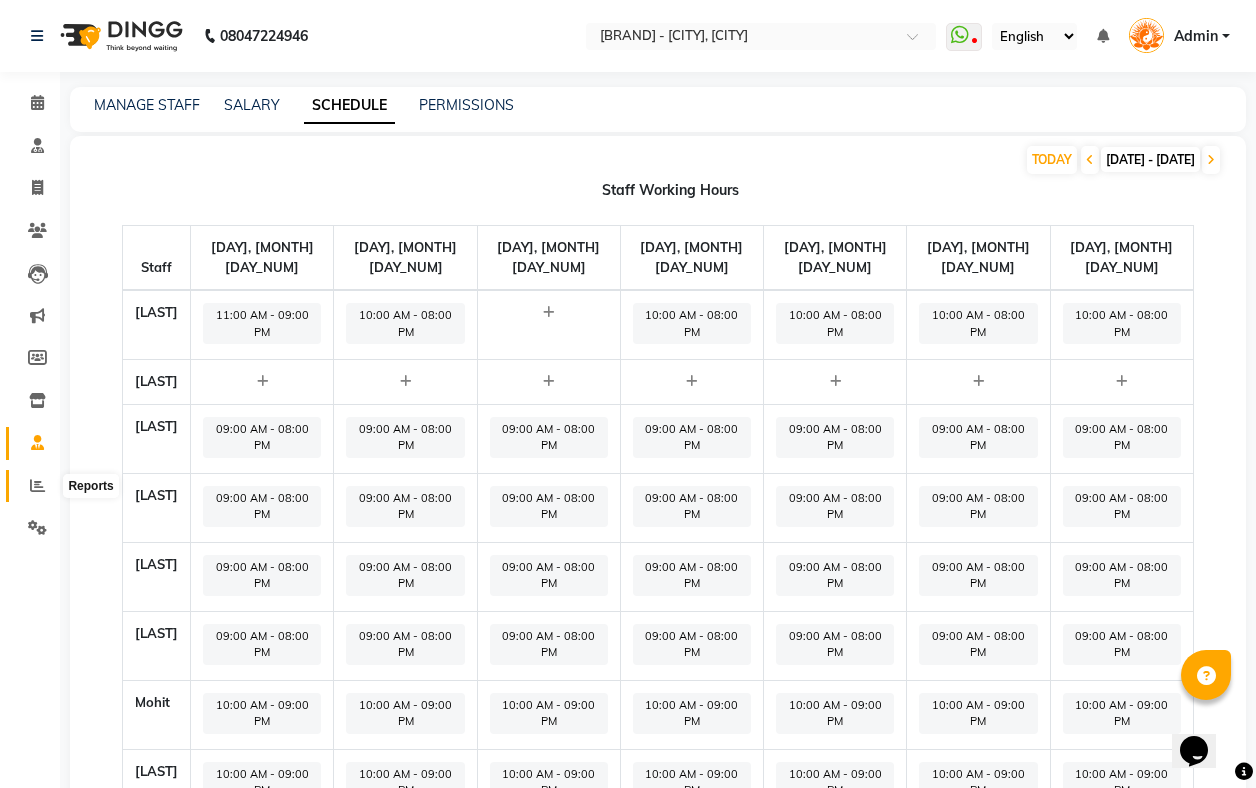 click 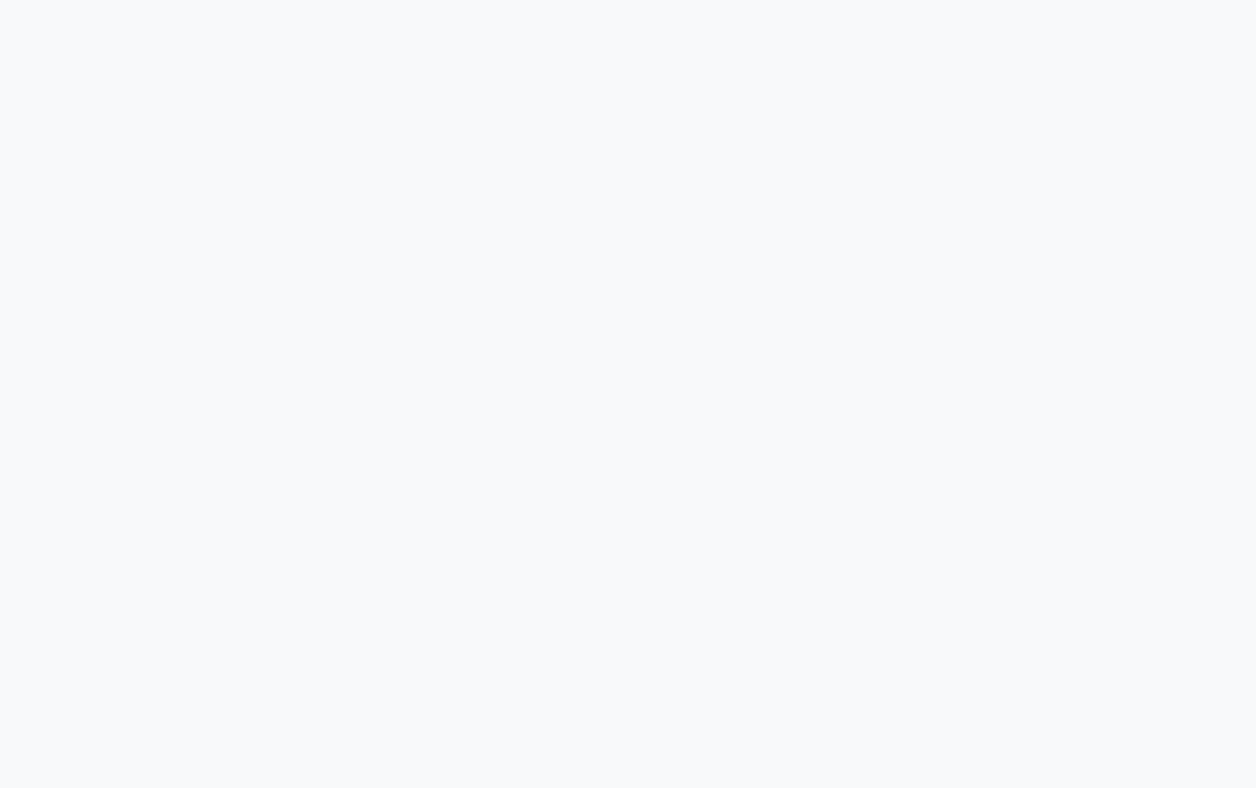 scroll, scrollTop: 0, scrollLeft: 0, axis: both 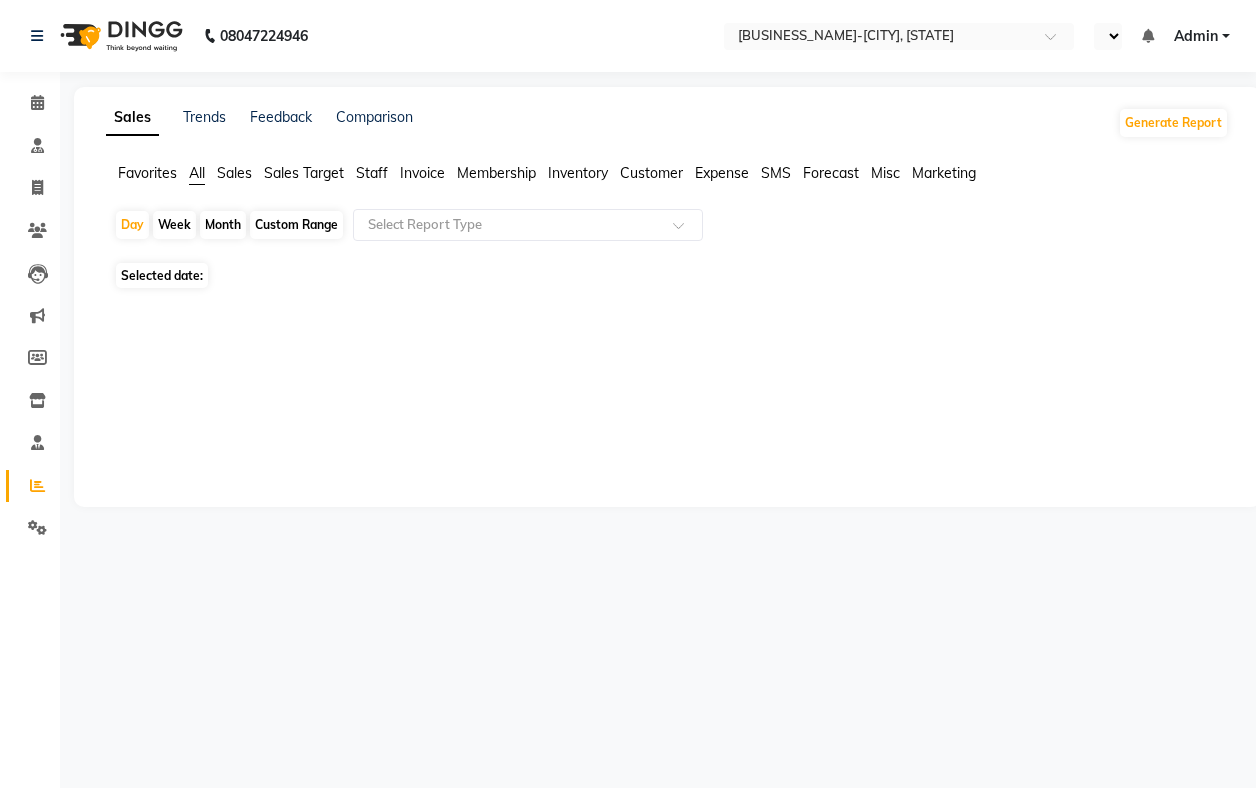 select on "en" 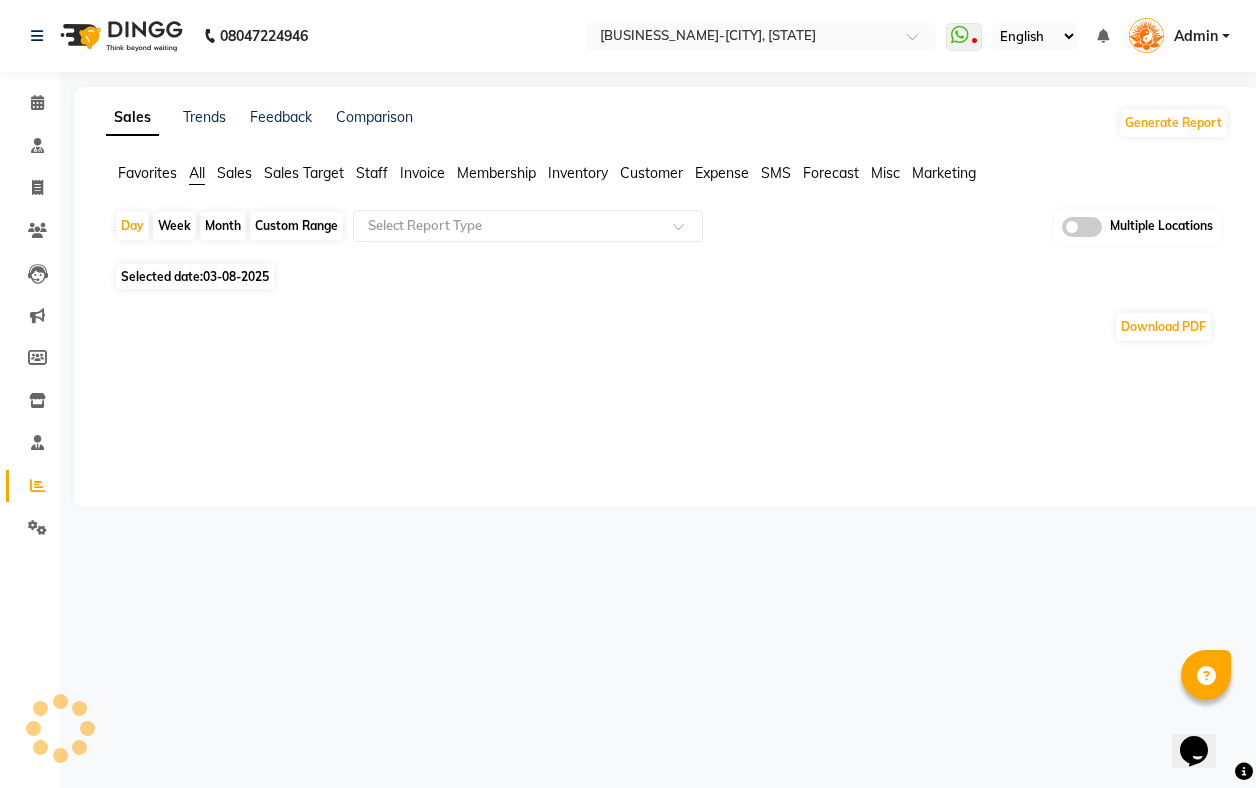 scroll, scrollTop: 0, scrollLeft: 0, axis: both 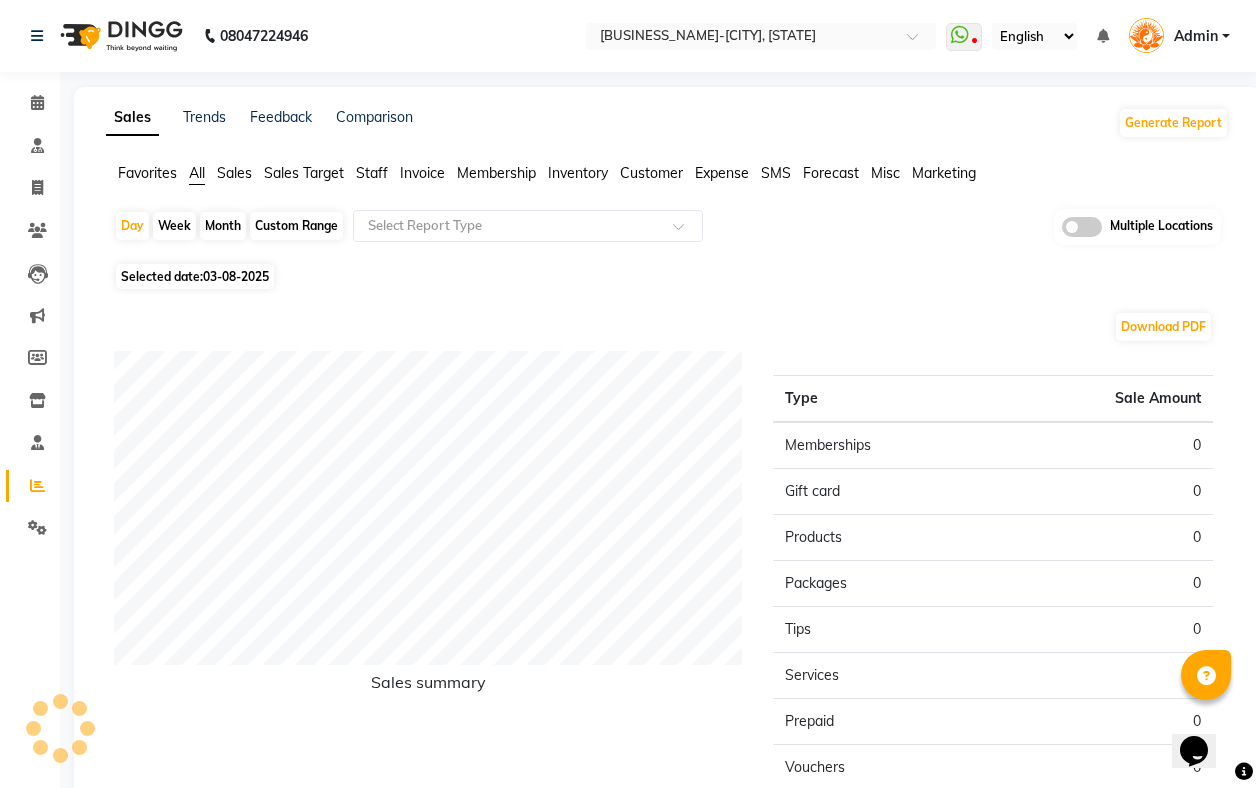 click on "Selected date:  [DATE]" 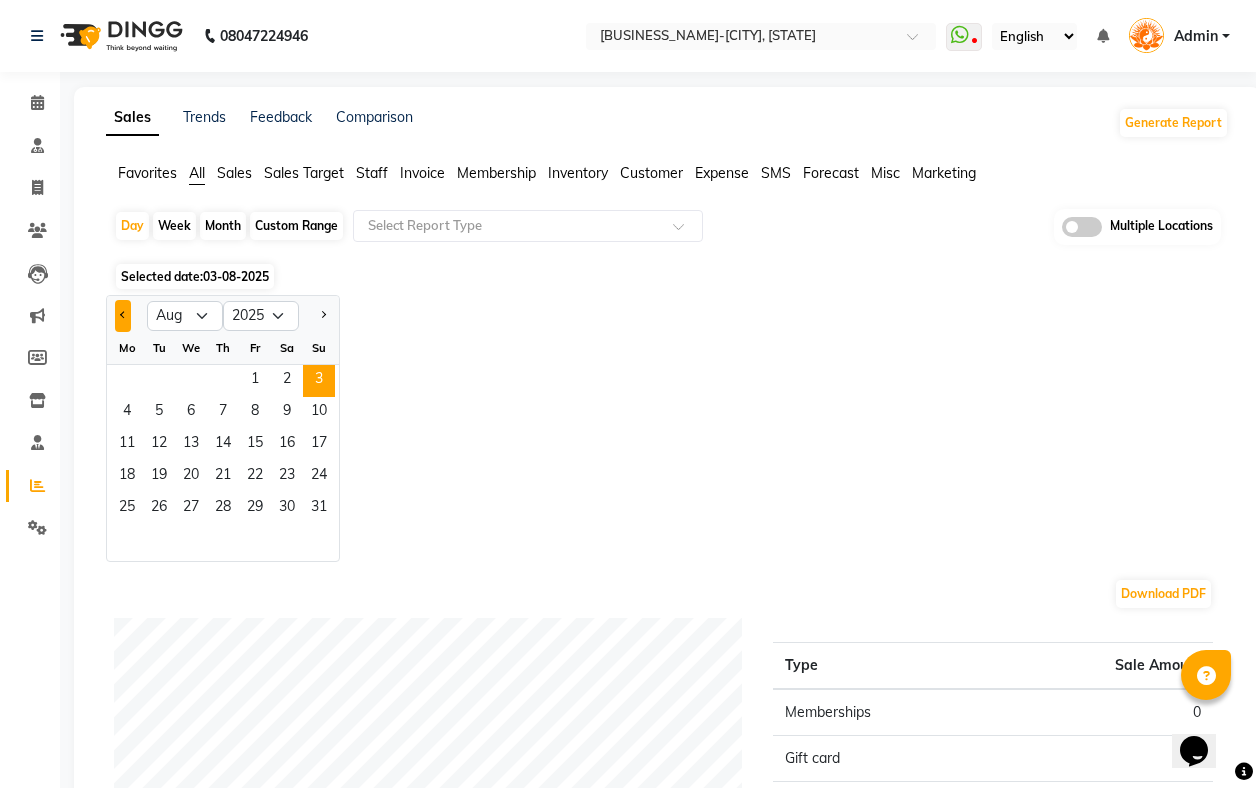 click 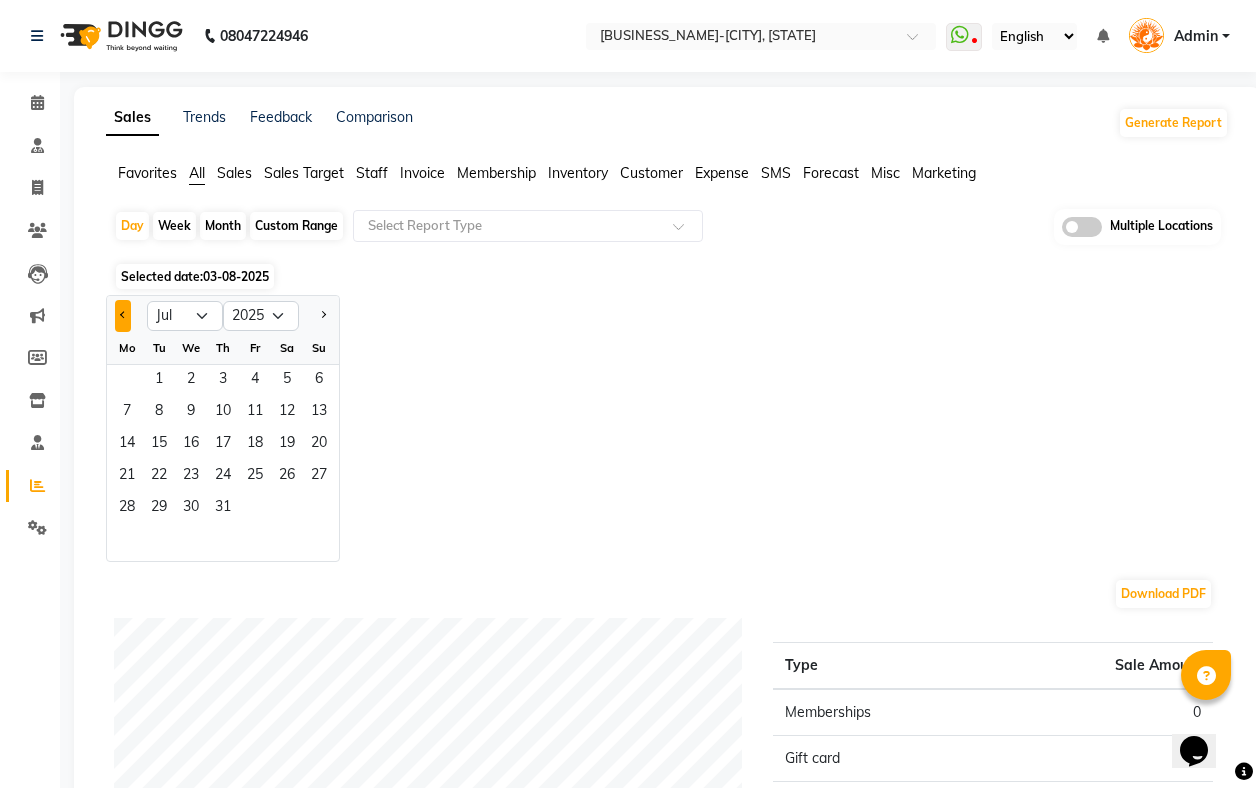 click 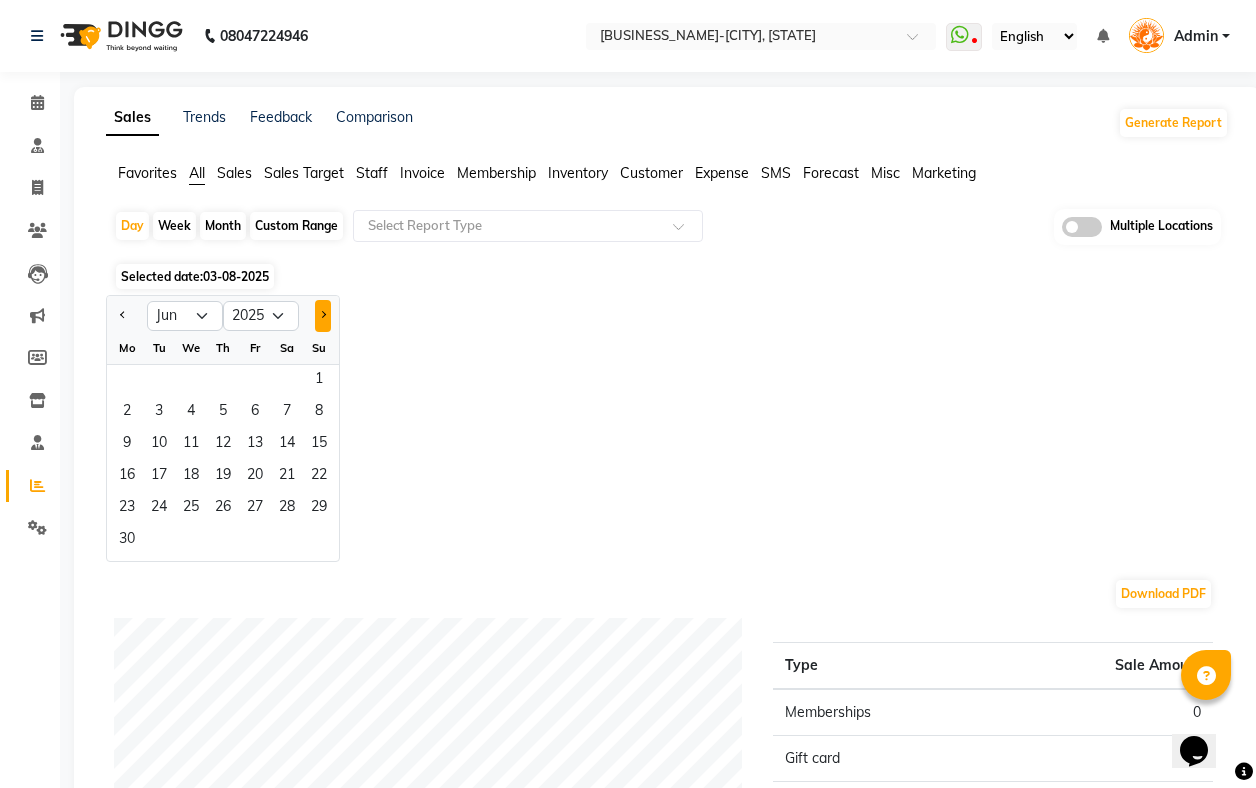 click 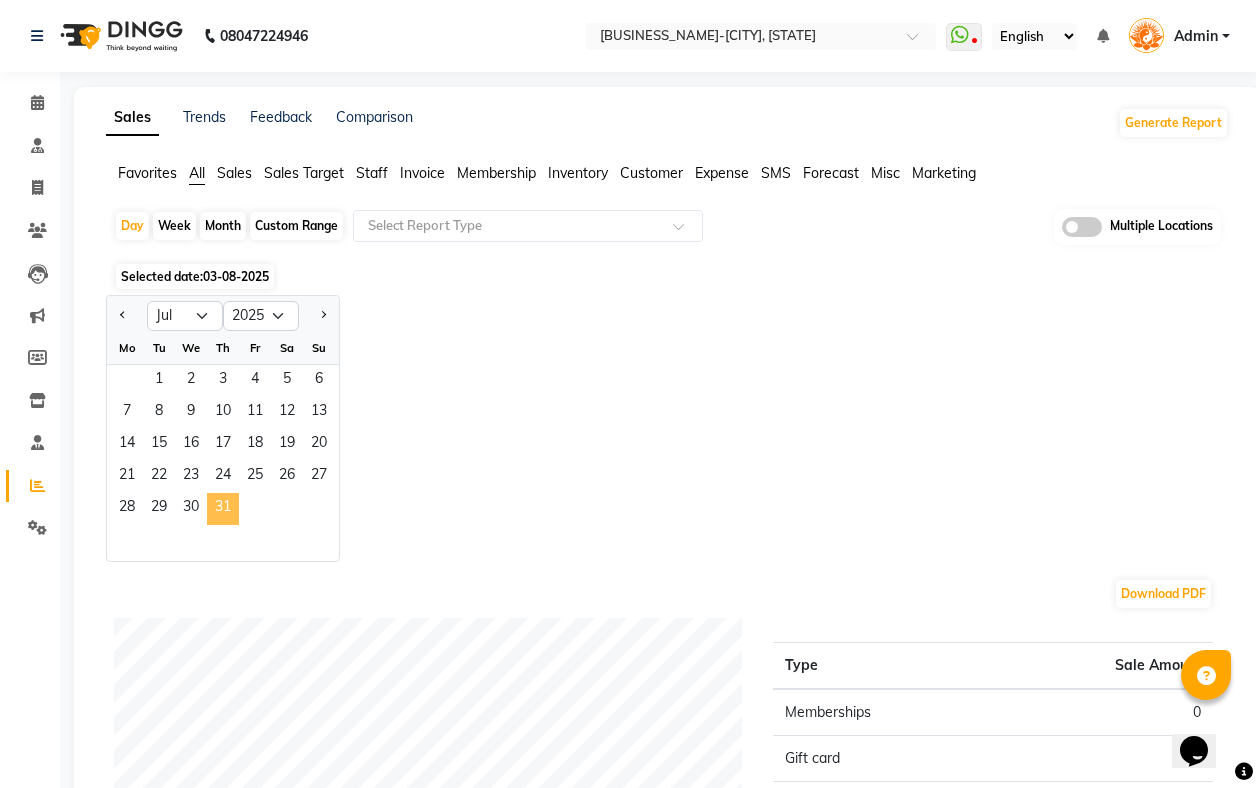 click on "31" 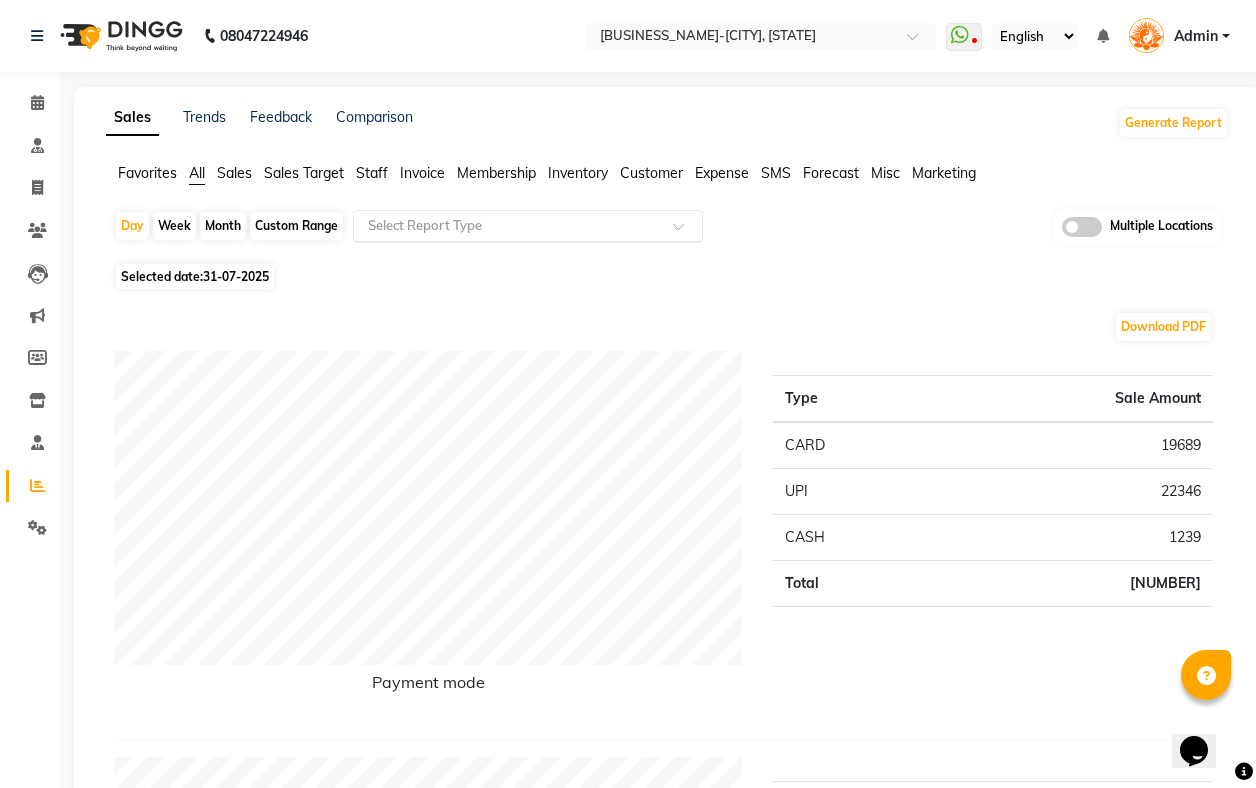click 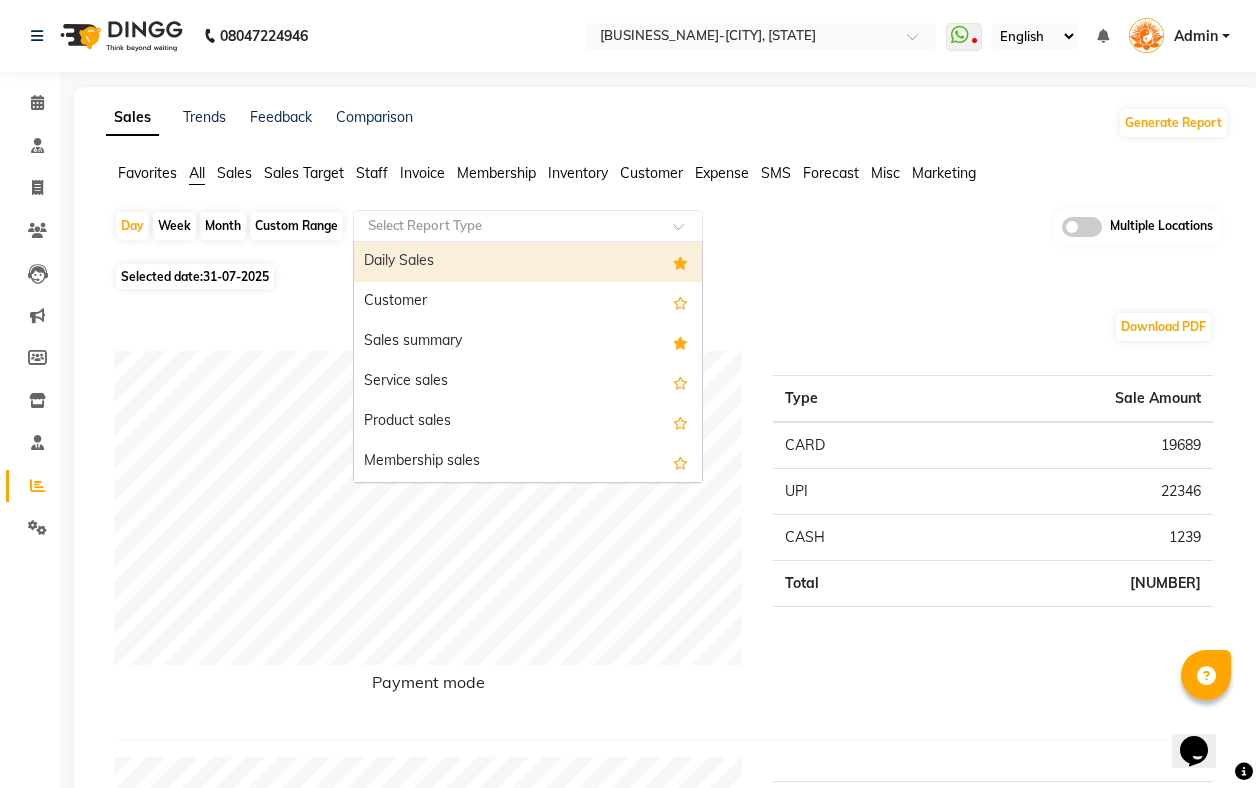 click on "Favorites" 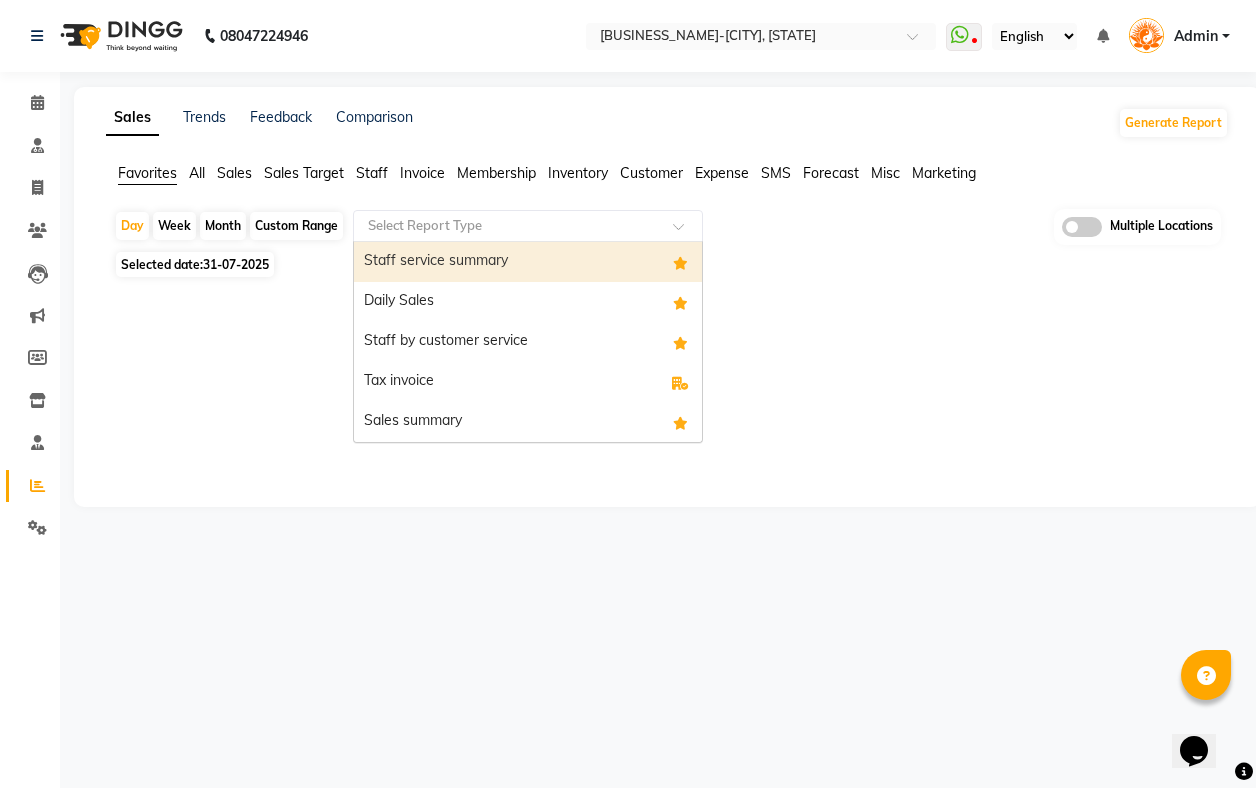 click on "Select Report Type" 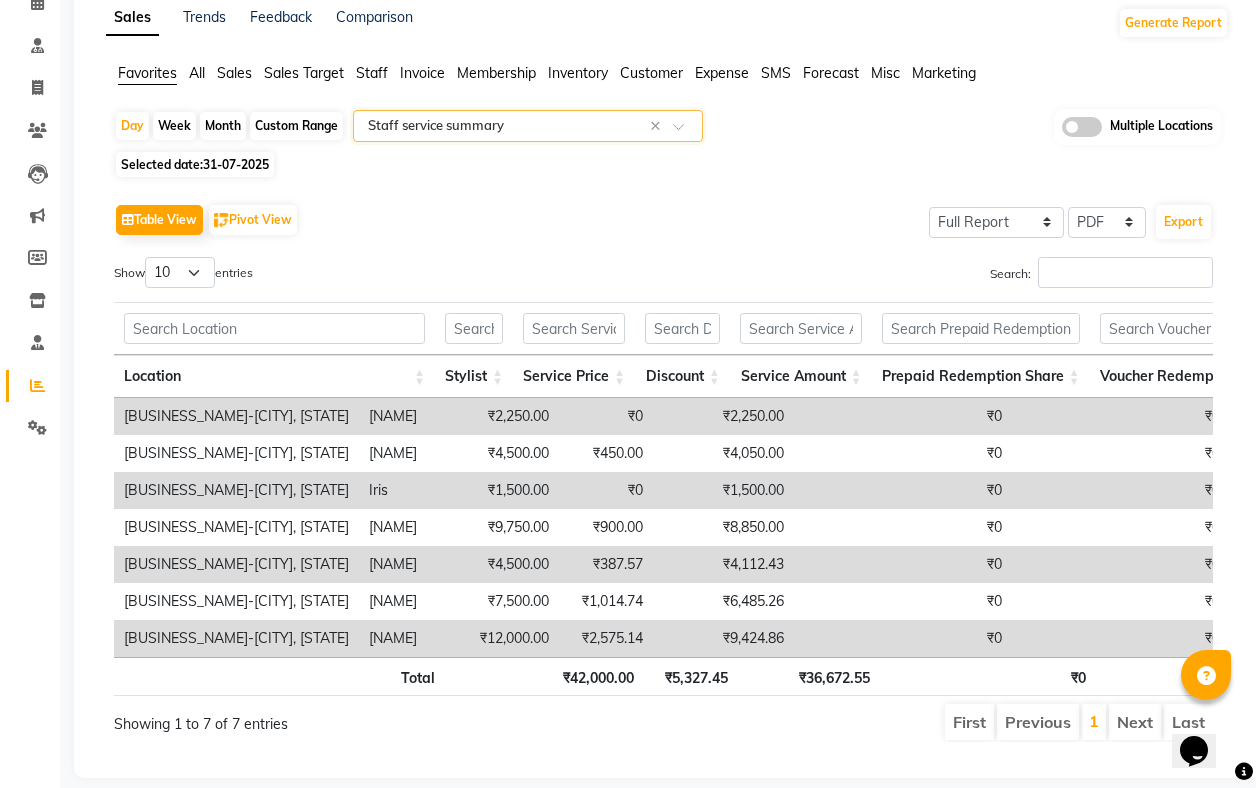 scroll, scrollTop: 94, scrollLeft: 0, axis: vertical 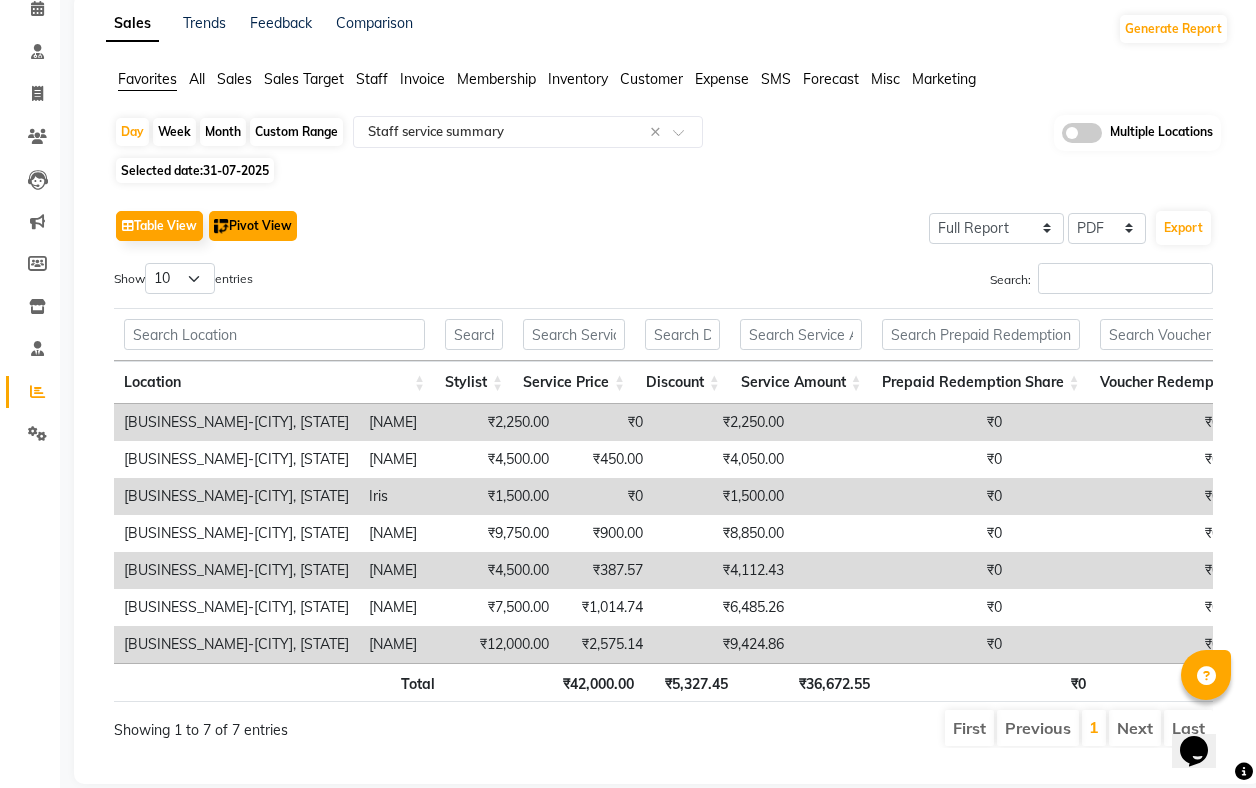 click on "Pivot View" 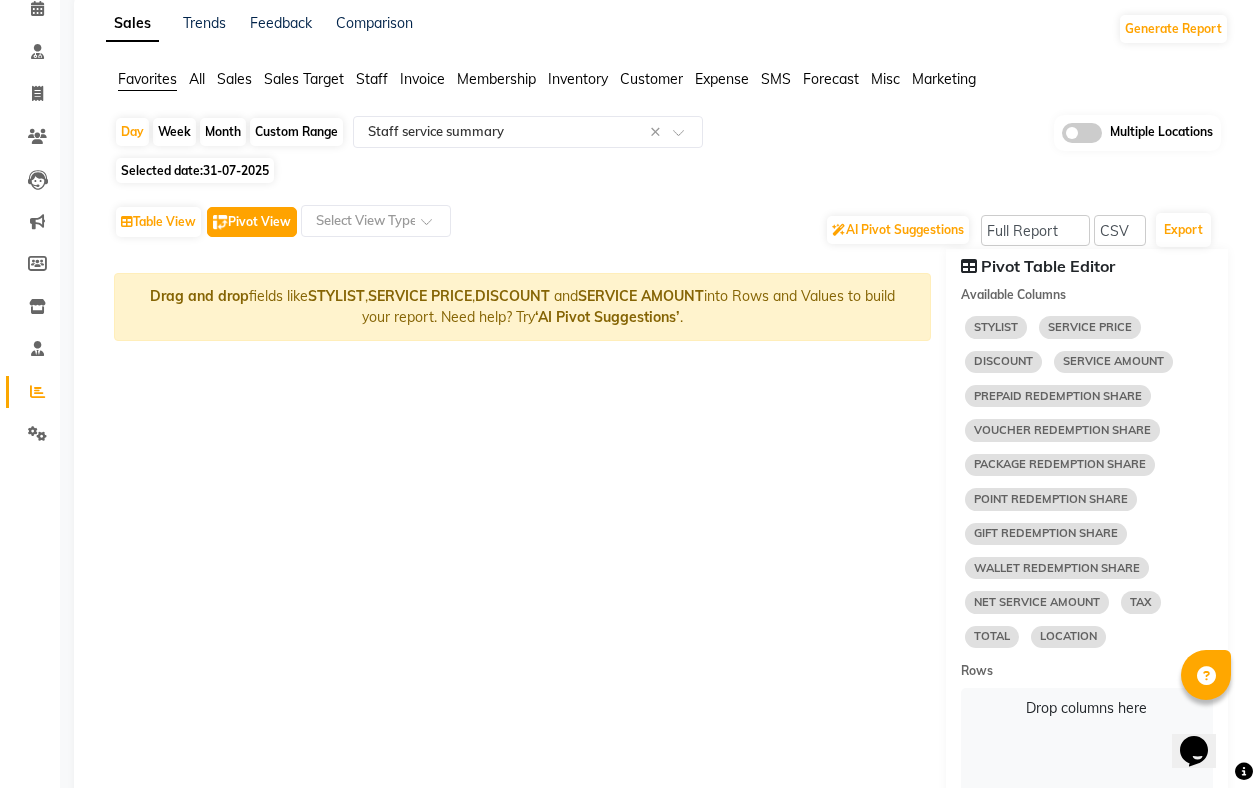click on "Pivot View" 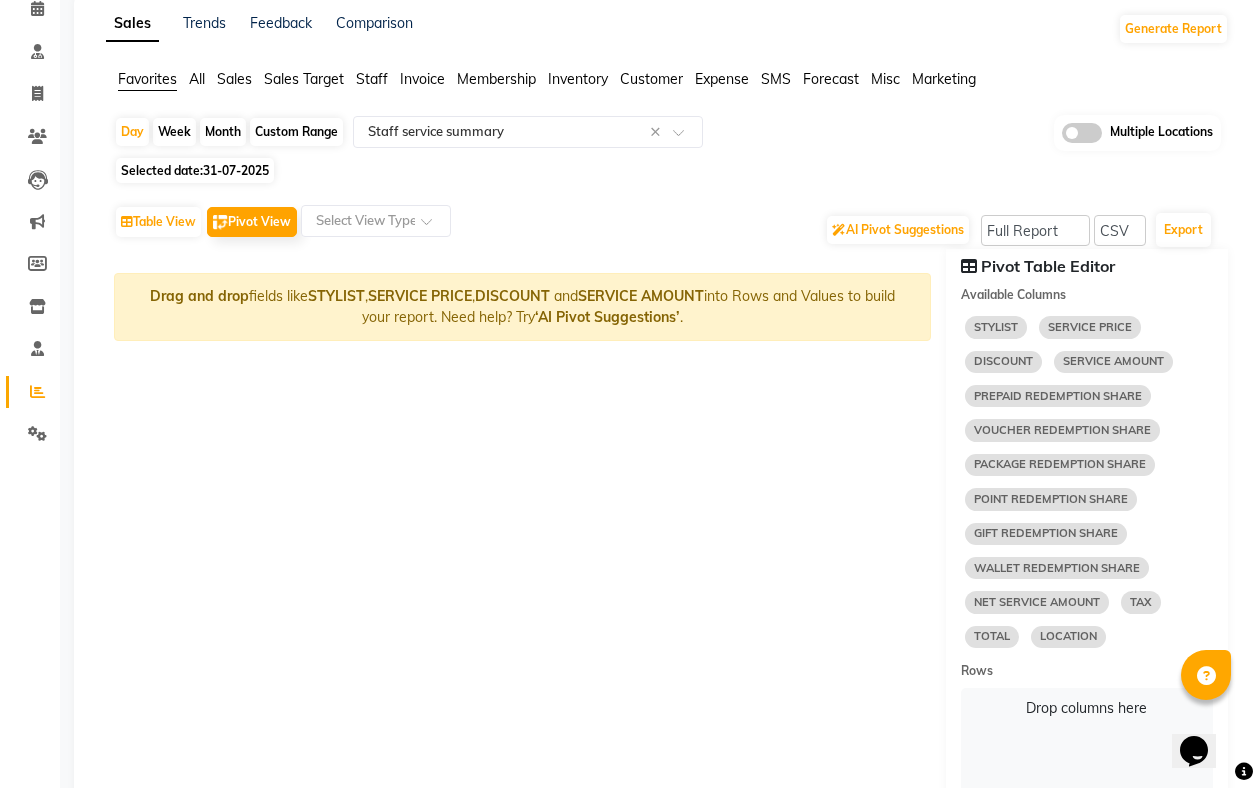 select on "10" 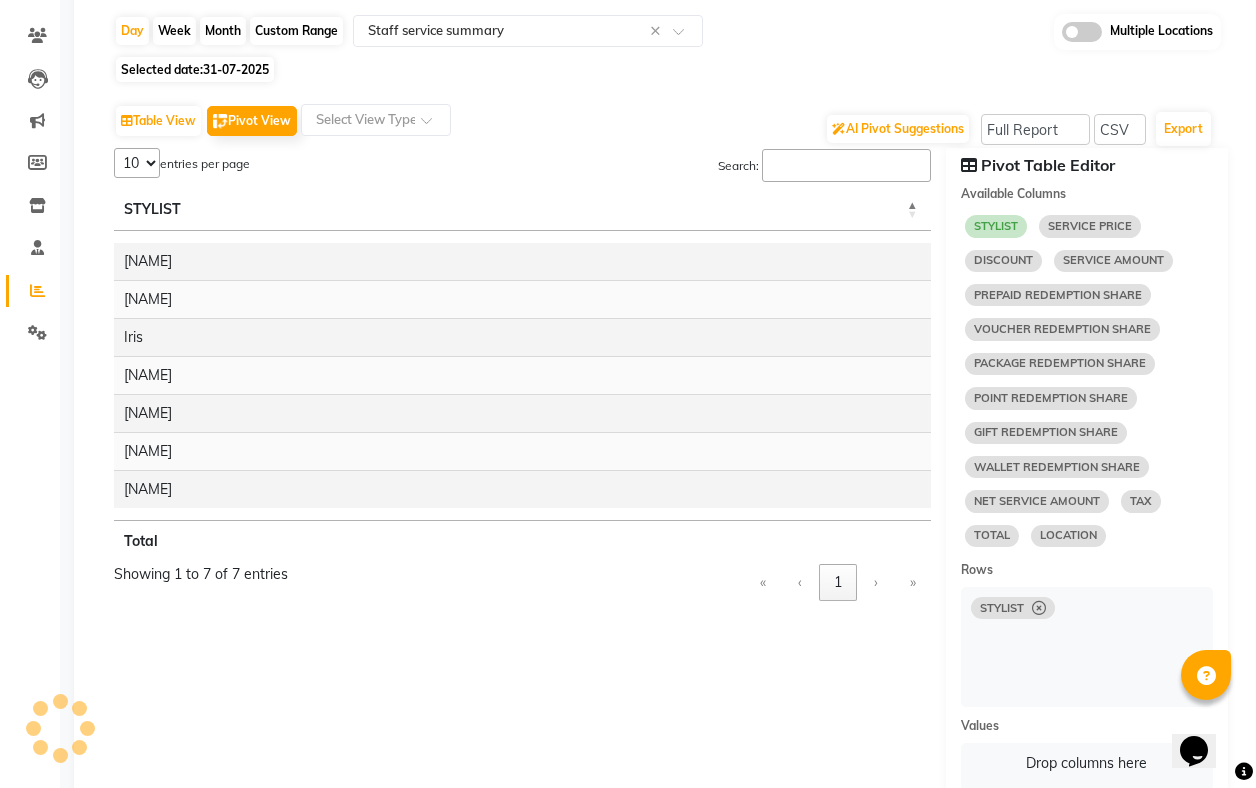 scroll, scrollTop: 258, scrollLeft: 0, axis: vertical 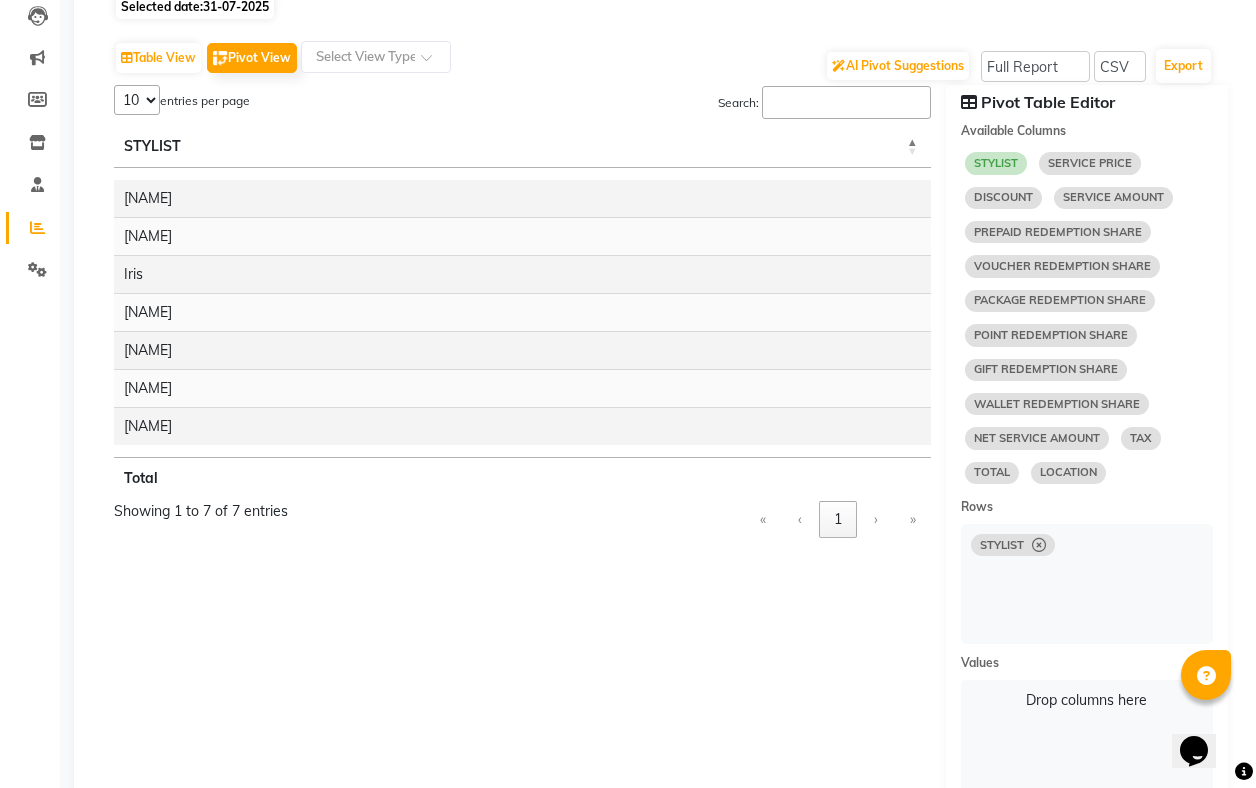 select on "10" 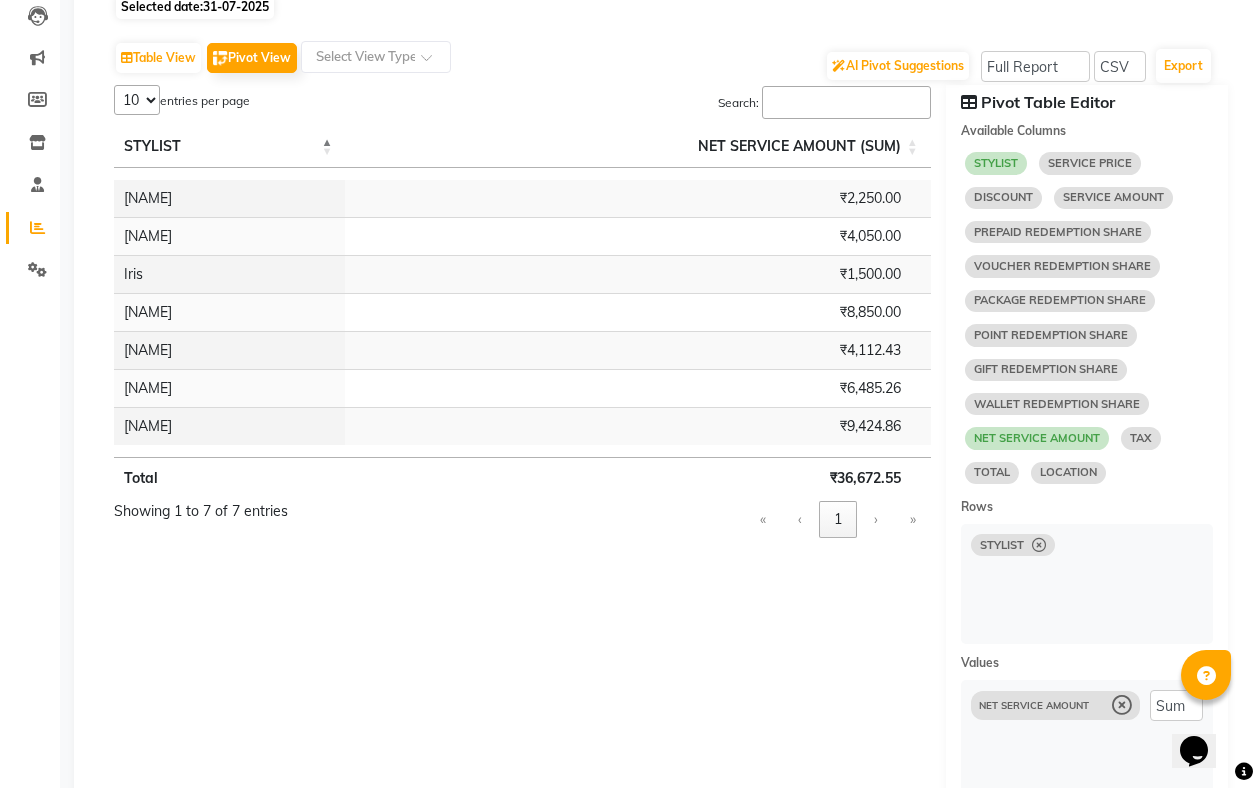 select on "10" 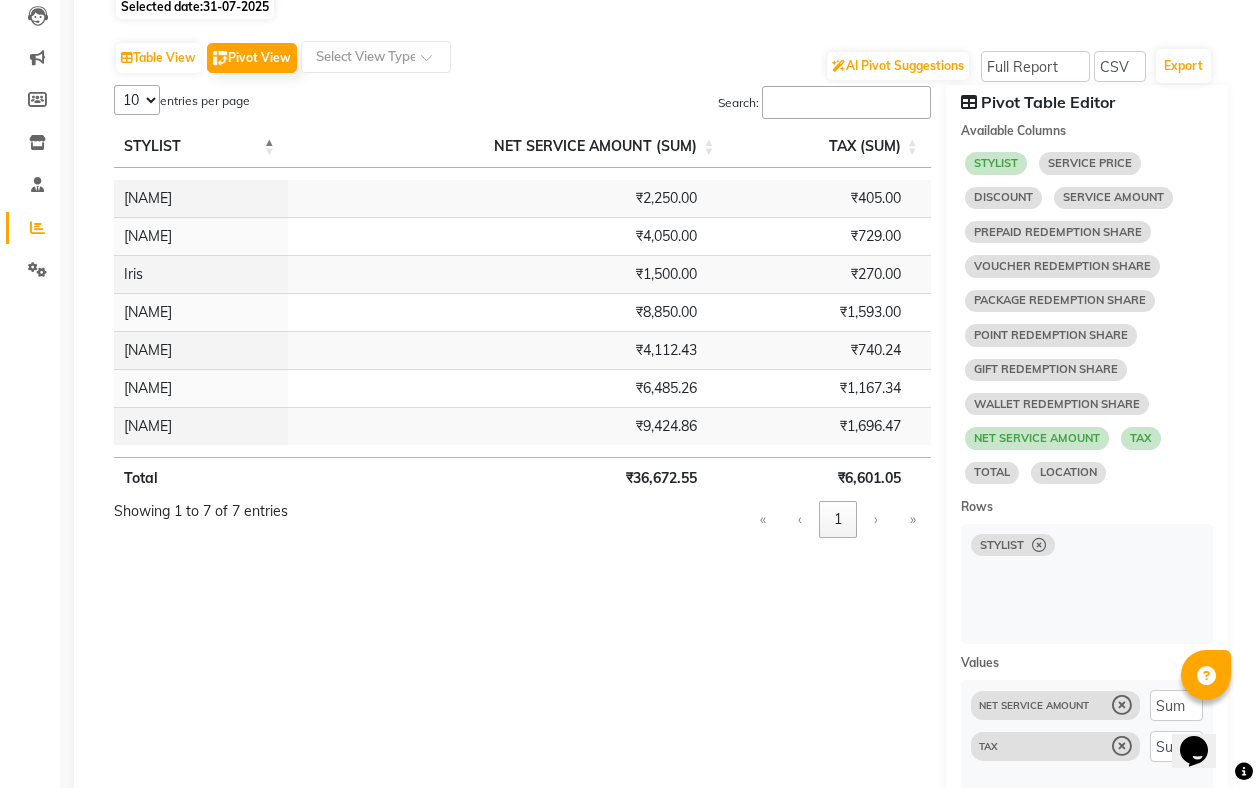 select on "10" 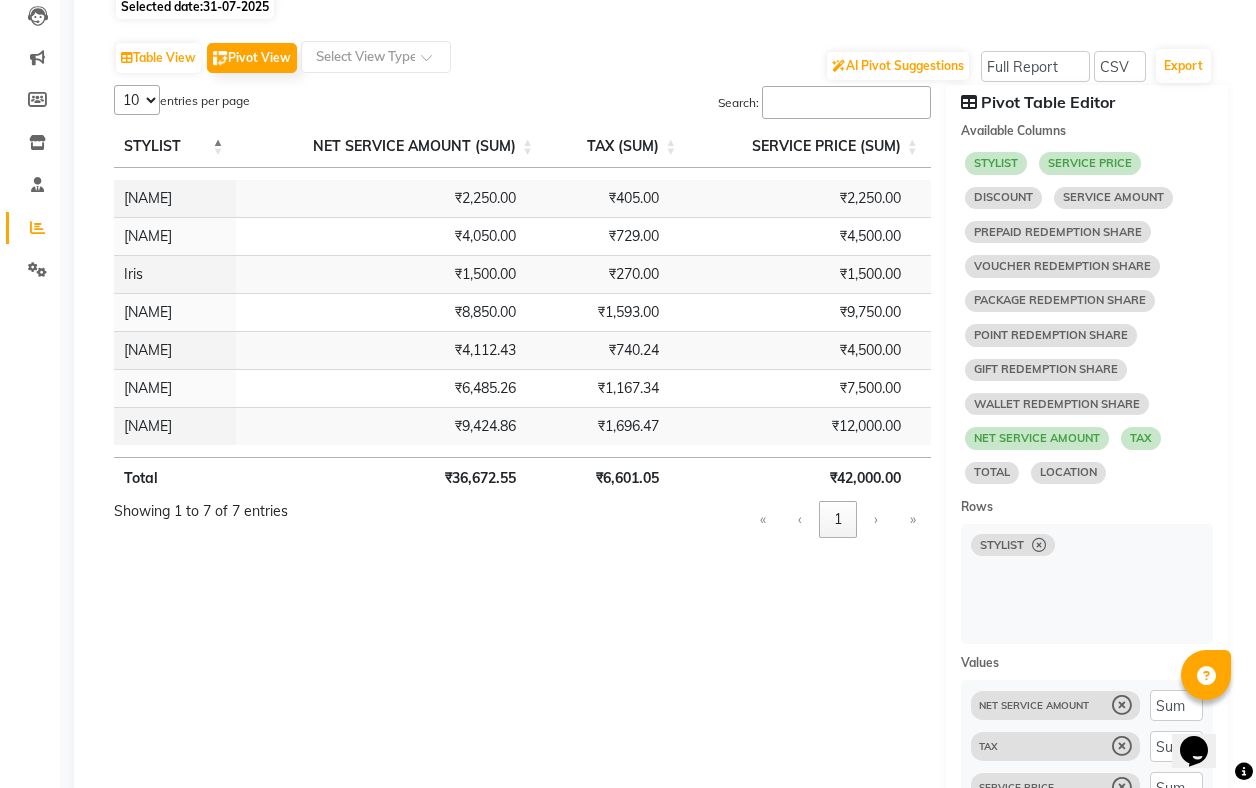 select on "10" 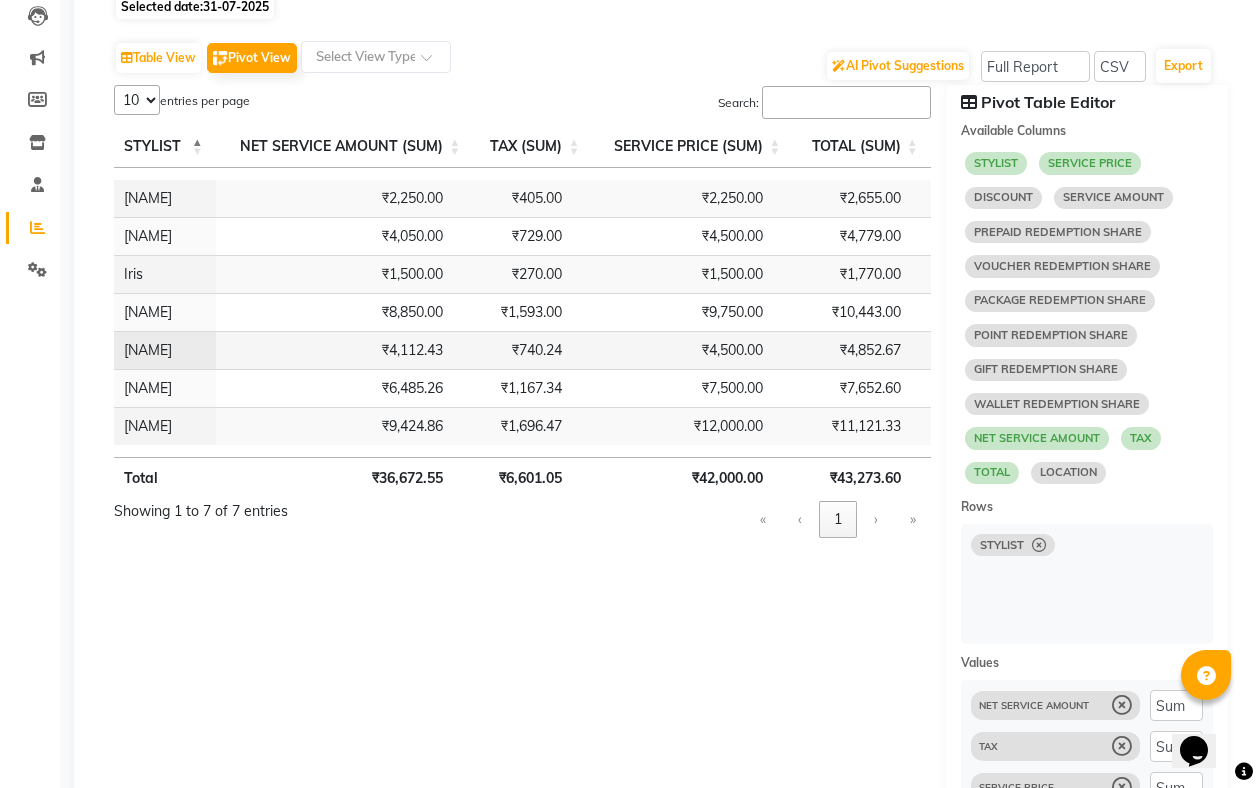 drag, startPoint x: 989, startPoint y: 476, endPoint x: 496, endPoint y: 348, distance: 509.34567 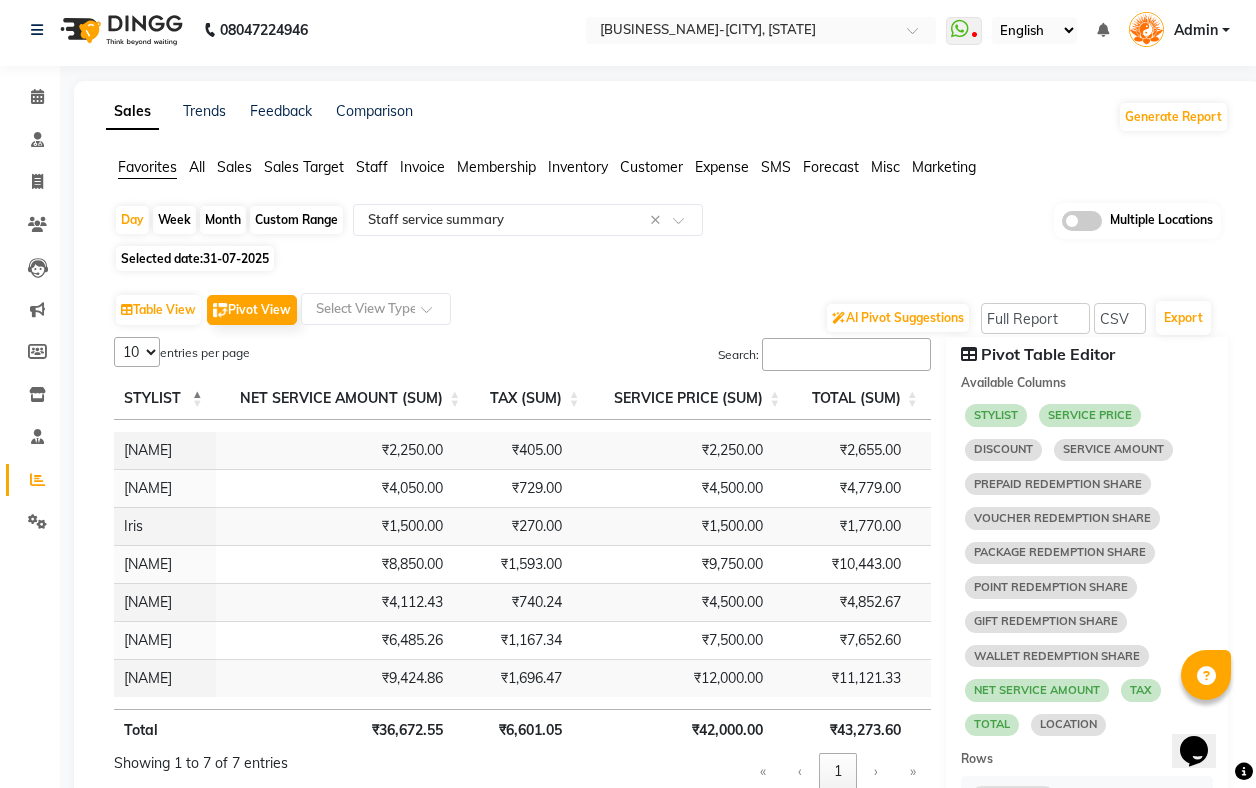 scroll, scrollTop: 0, scrollLeft: 0, axis: both 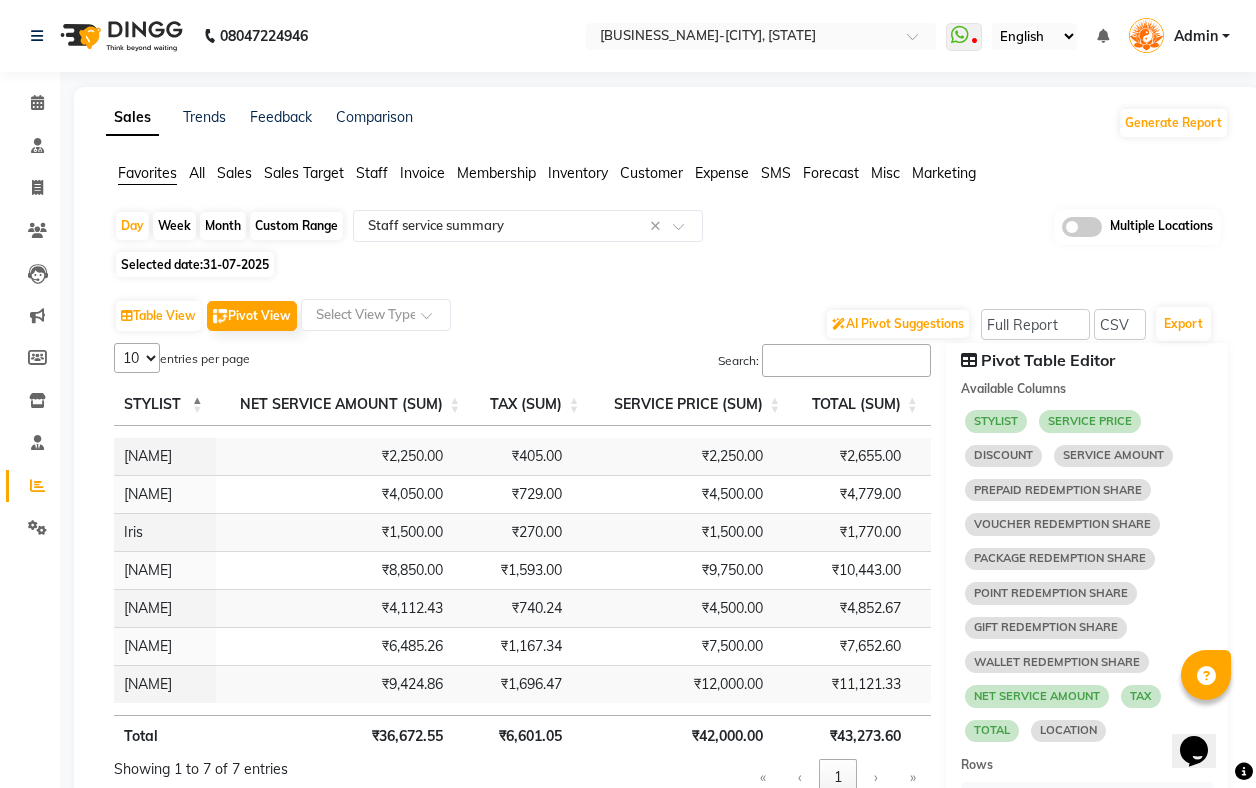 click on "Favorites All Sales Sales Target Staff Invoice Membership Inventory Customer Expense SMS Forecast Misc Marketing" 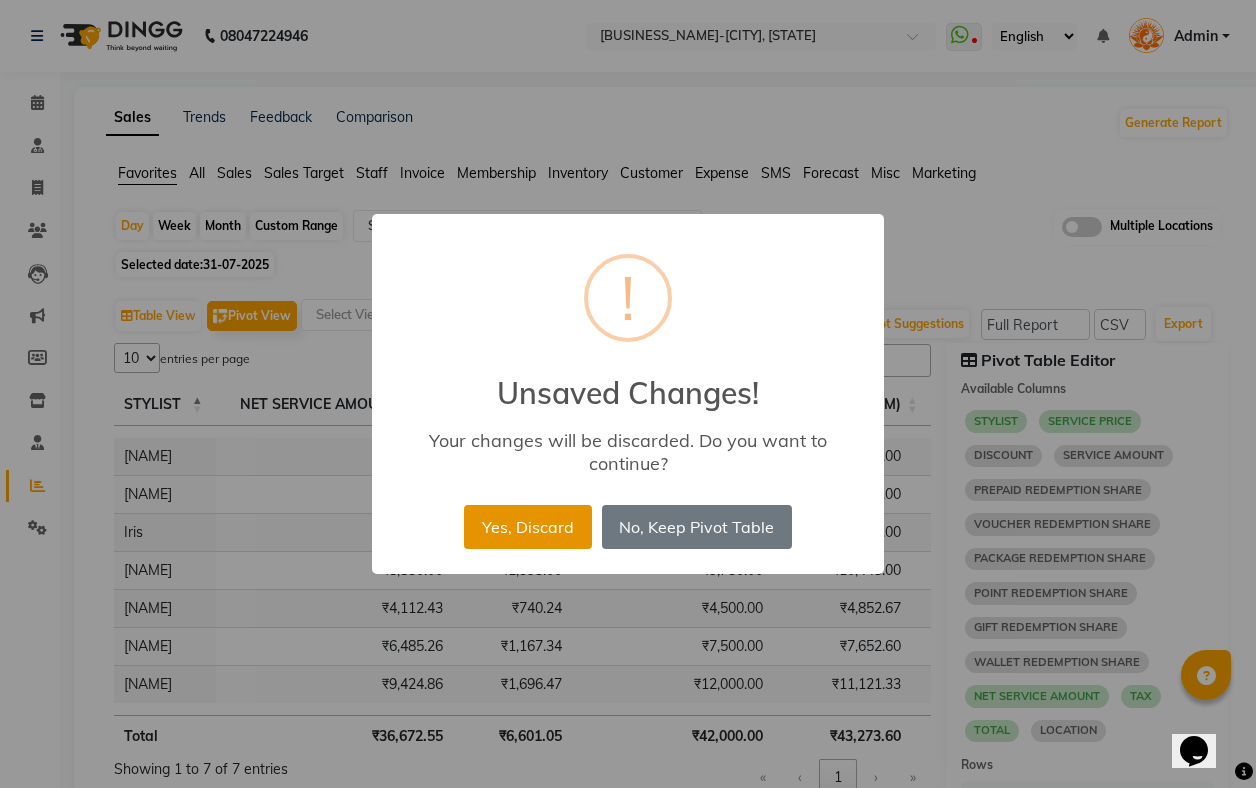 click on "Yes, Discard" at bounding box center (527, 527) 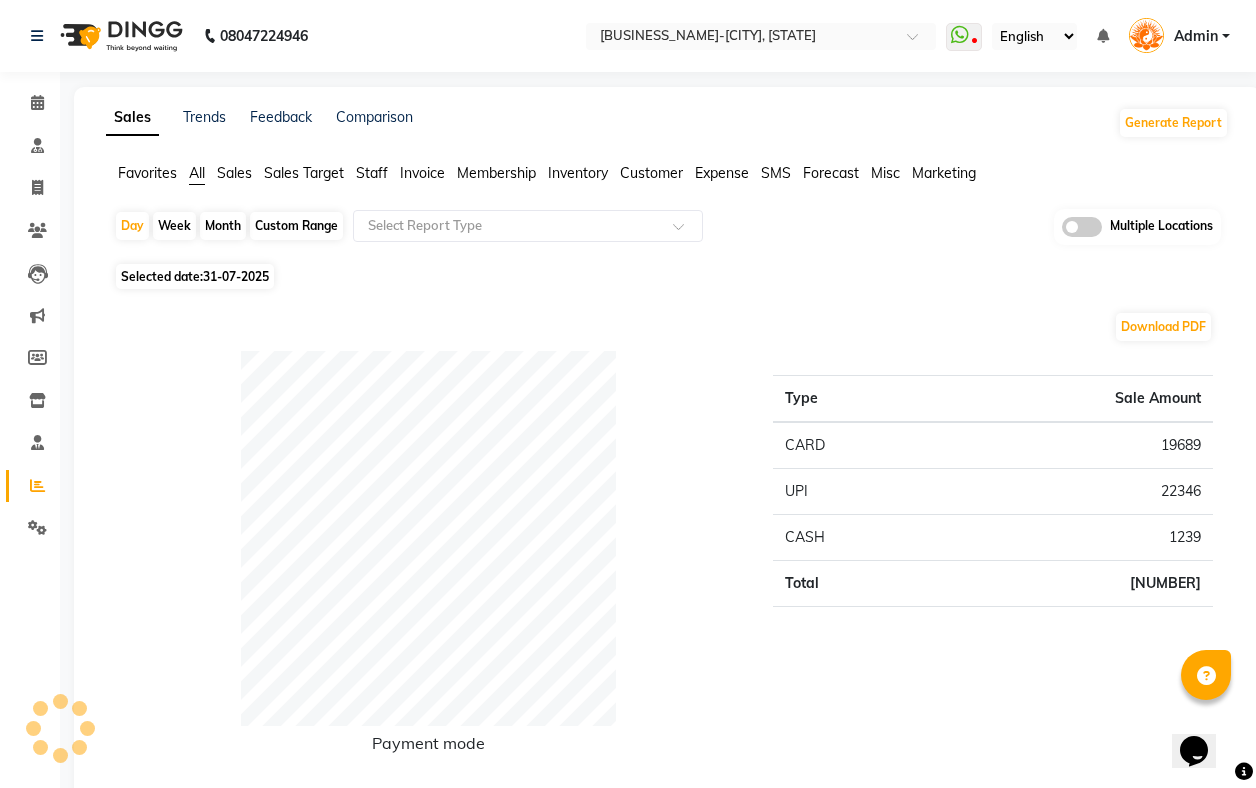 click on "Favorites" 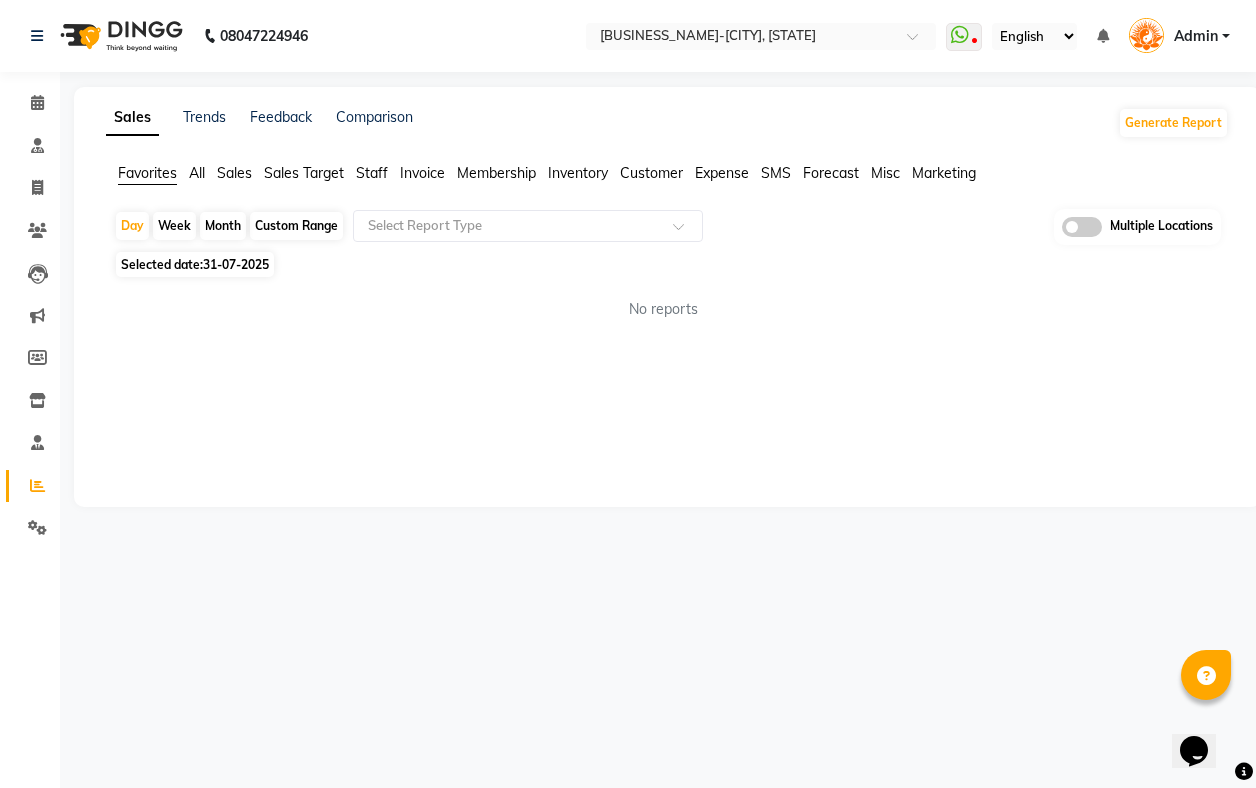 click on "Day   Week   Month   Custom Range  Select Report Type Multiple Locations" 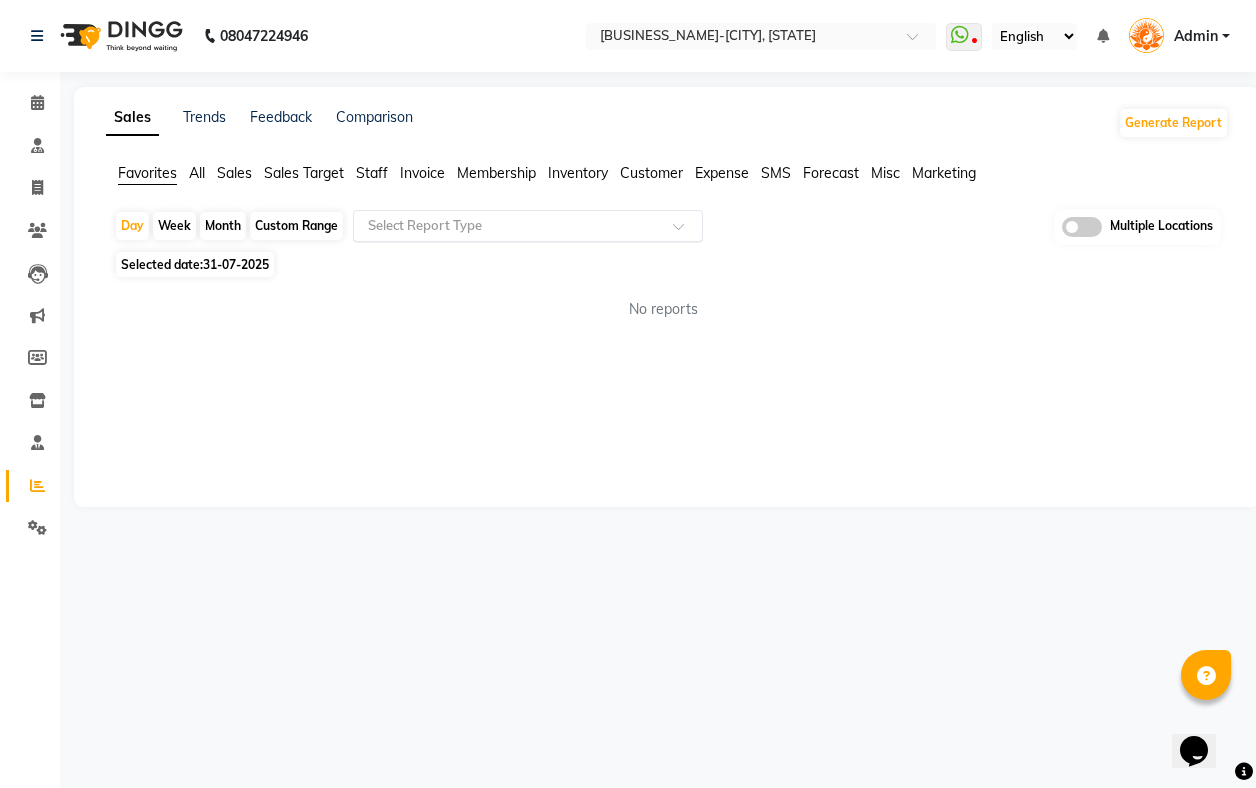 click 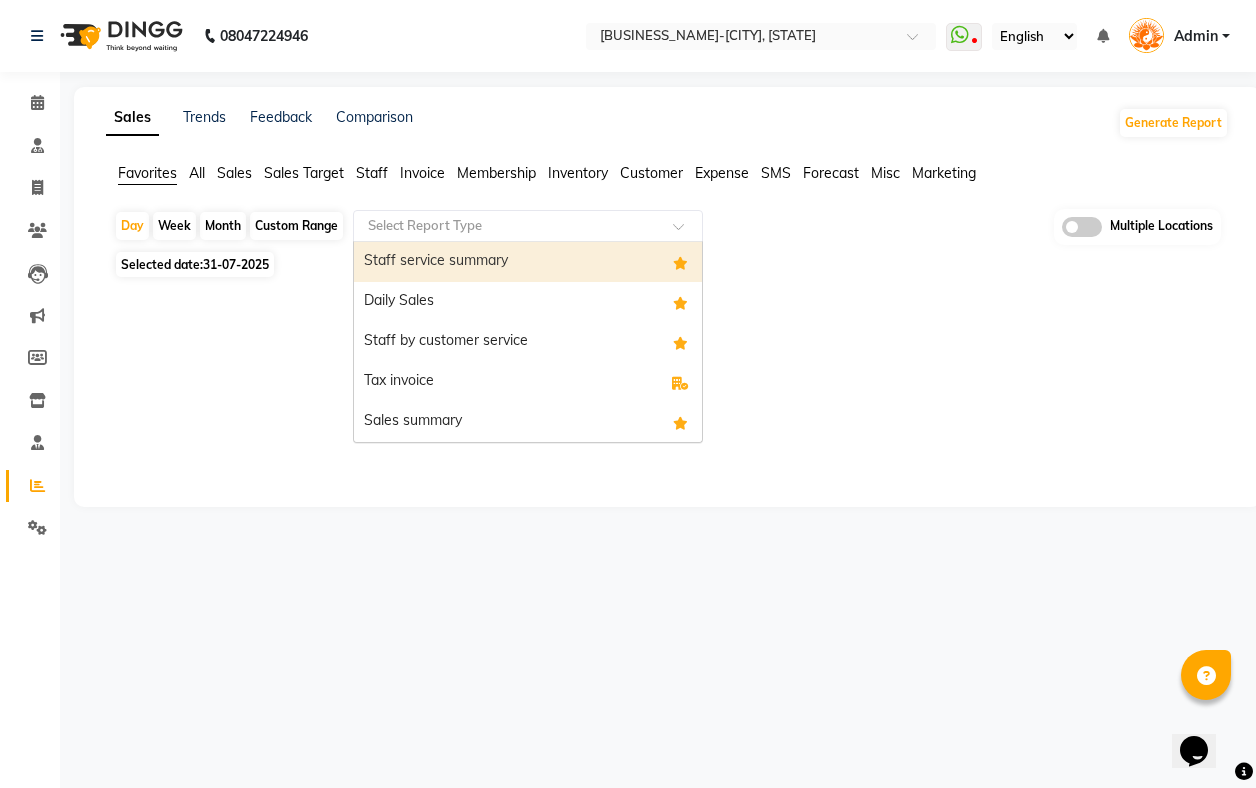 click on "Staff service summary" at bounding box center [528, 262] 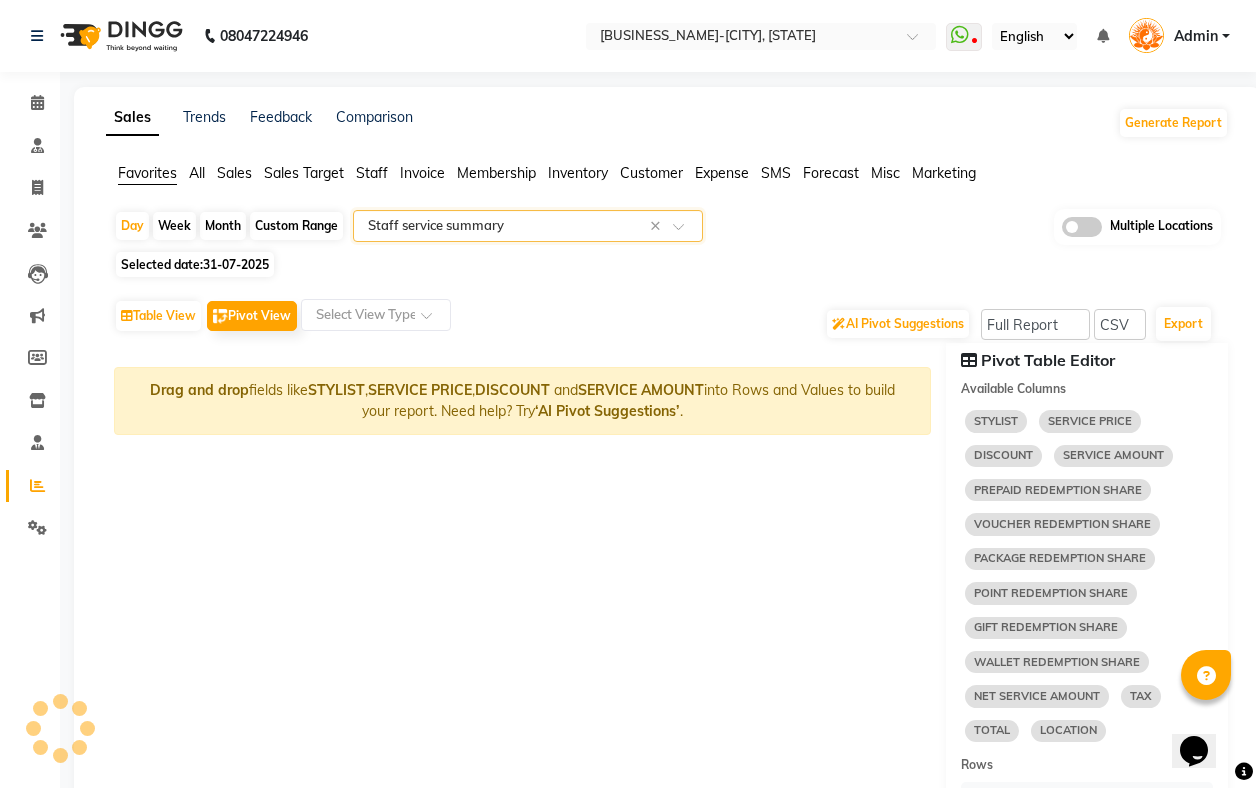 select on "full_report" 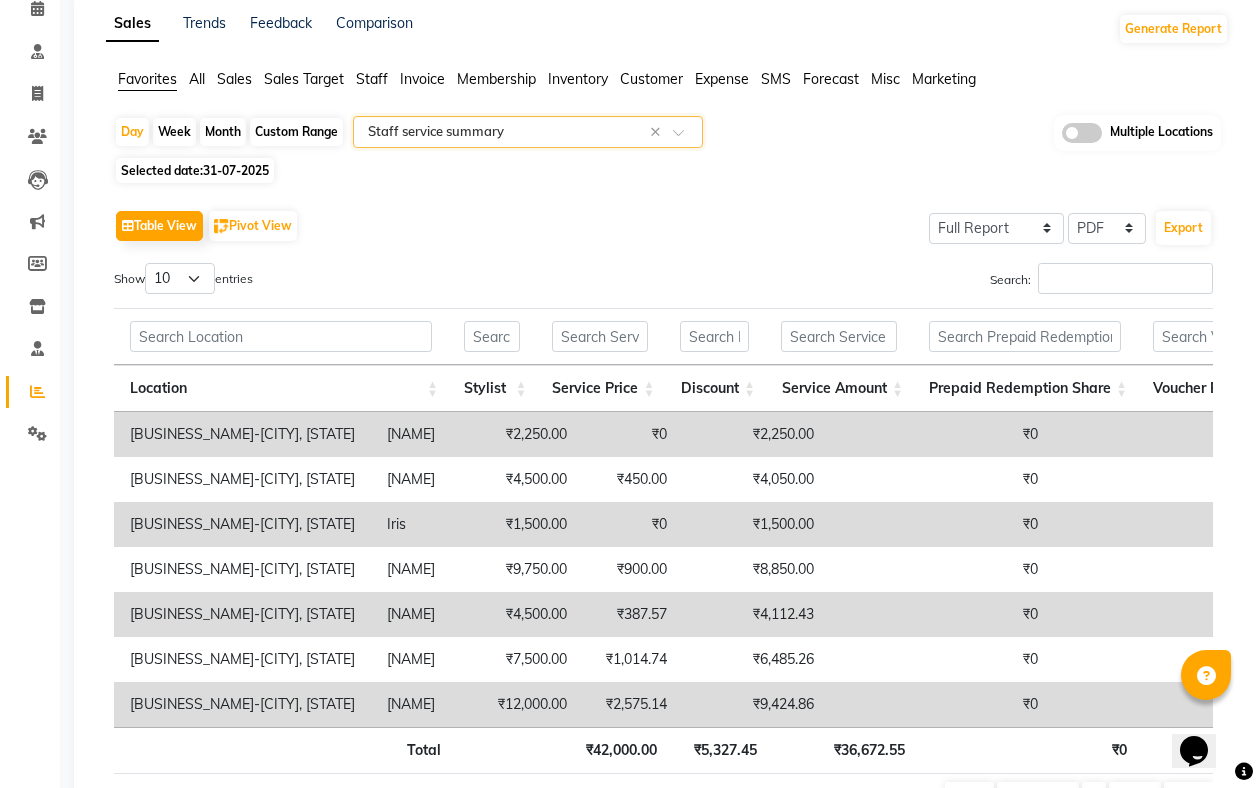 scroll, scrollTop: 192, scrollLeft: 0, axis: vertical 